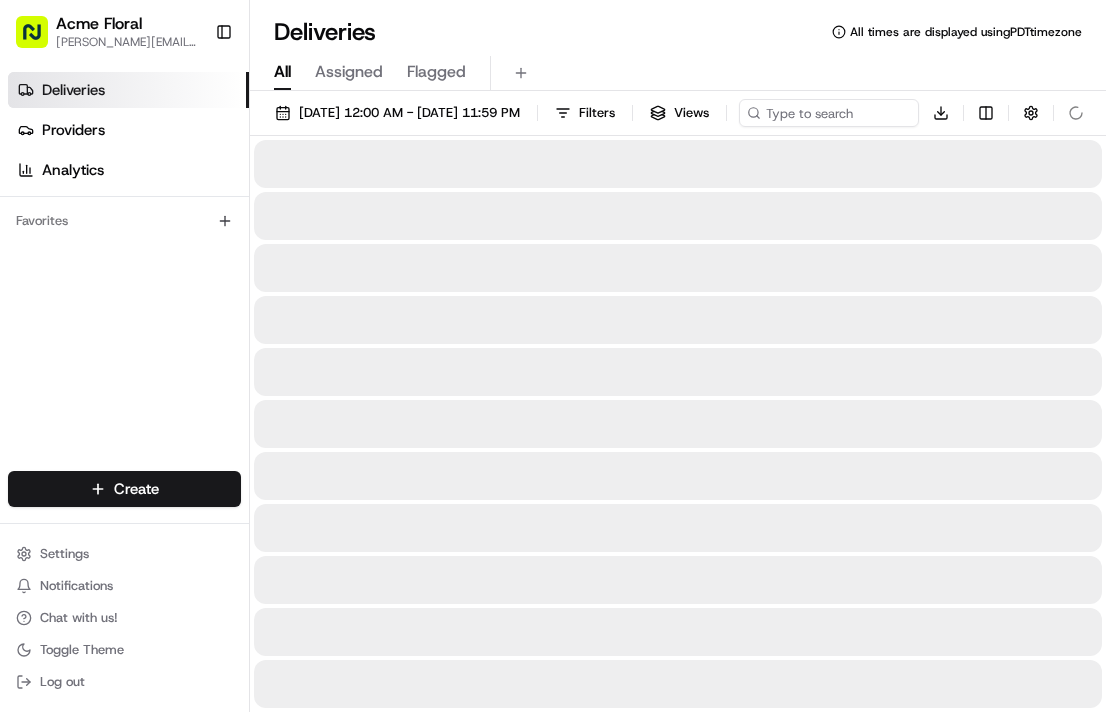 scroll, scrollTop: 0, scrollLeft: 0, axis: both 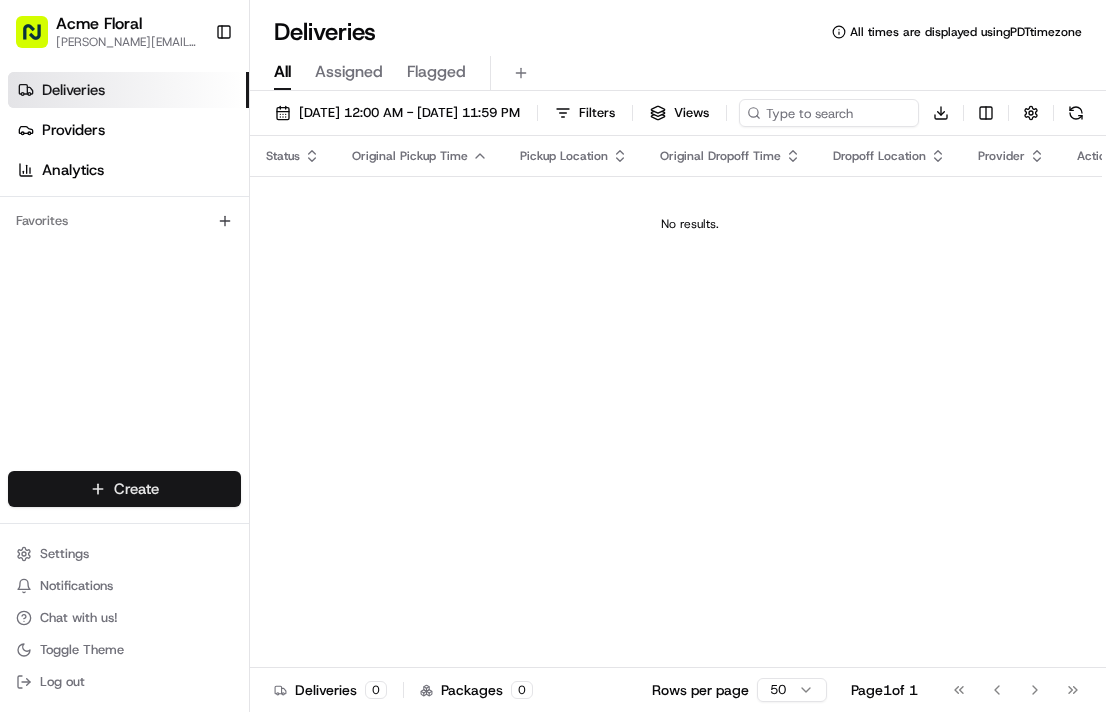 click on "Acme Floral [PERSON_NAME][EMAIL_ADDRESS][DOMAIN_NAME] Toggle Sidebar Deliveries Providers Analytics Favorites Main Menu Members & Organization Organization Users Roles Preferences Customization Tracking Orchestration Automations Dispatch Strategy Locations Pickup Locations Dropoff Locations Billing Billing Refund Requests Integrations Notification Triggers Webhooks API Keys Request Logs Create Settings Notifications Chat with us! Toggle Theme Log out Deliveries All times are displayed using  PDT  timezone All Assigned Flagged [DATE] 12:00 AM - [DATE] 11:59 PM Filters Views Download Status Original Pickup Time Pickup Location Original Dropoff Time Dropoff Location Provider Action No results. Deliveries 0 Packages 0 Rows per page 50 Page  1  of   1 Go to first page Go to previous page Go to next page Go to last page
Create Create" at bounding box center [553, 356] 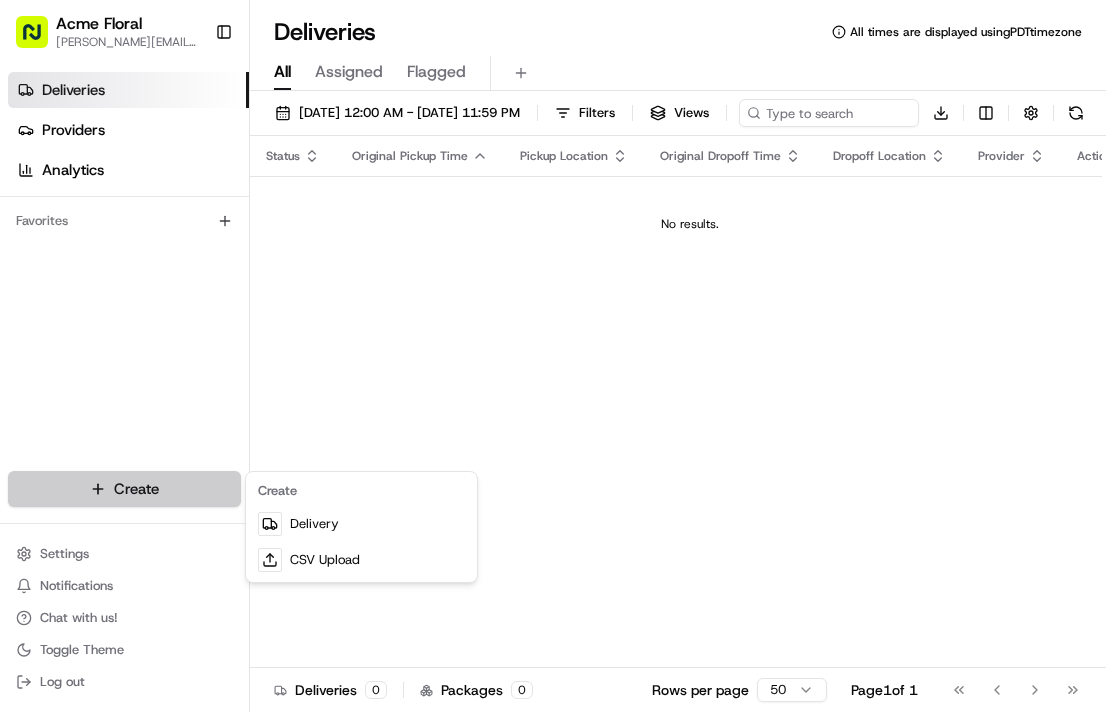 scroll, scrollTop: 0, scrollLeft: 0, axis: both 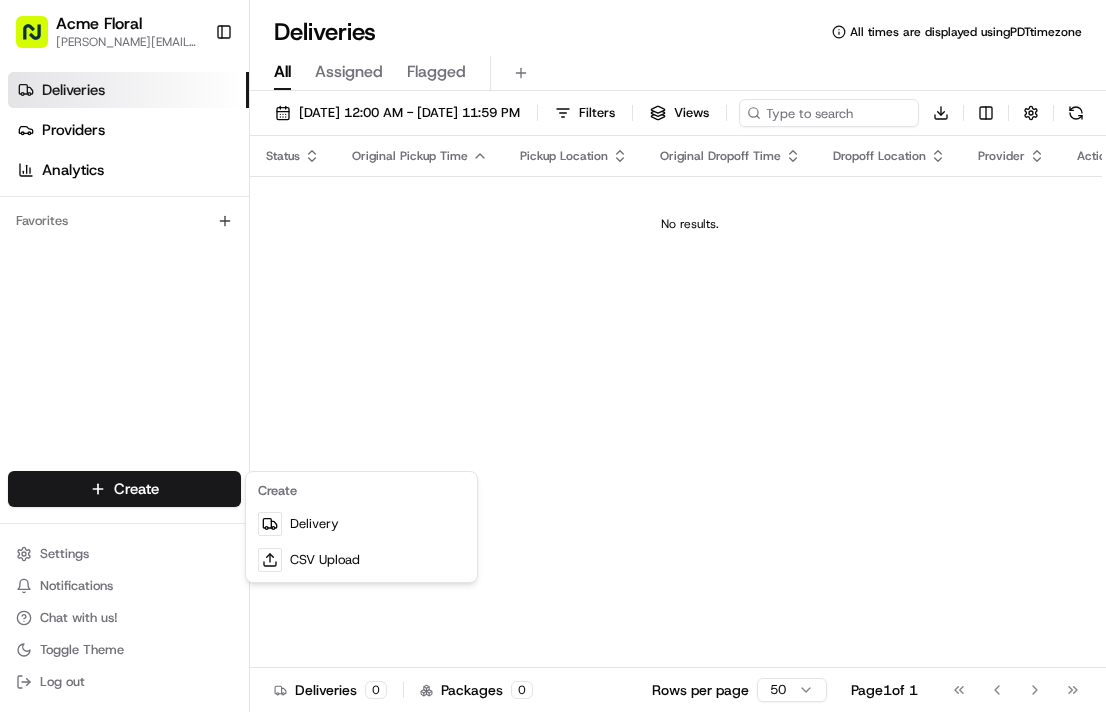 click on "Acme Floral [PERSON_NAME][EMAIL_ADDRESS][DOMAIN_NAME] Toggle Sidebar Deliveries Providers Analytics Favorites Main Menu Members & Organization Organization Users Roles Preferences Customization Tracking Orchestration Automations Dispatch Strategy Locations Pickup Locations Dropoff Locations Billing Billing Refund Requests Integrations Notification Triggers Webhooks API Keys Request Logs Create Settings Notifications Chat with us! Toggle Theme Log out Deliveries All times are displayed using  PDT  timezone All Assigned Flagged [DATE] 12:00 AM - [DATE] 11:59 PM Filters Views Download Status Original Pickup Time Pickup Location Original Dropoff Time Dropoff Location Provider Action No results. Deliveries 0 Packages 0 Rows per page 50 Page  1  of   1 Go to first page Go to previous page Go to next page Go to last page
Create Delivery CSV Upload Settings Settings" at bounding box center [553, 356] 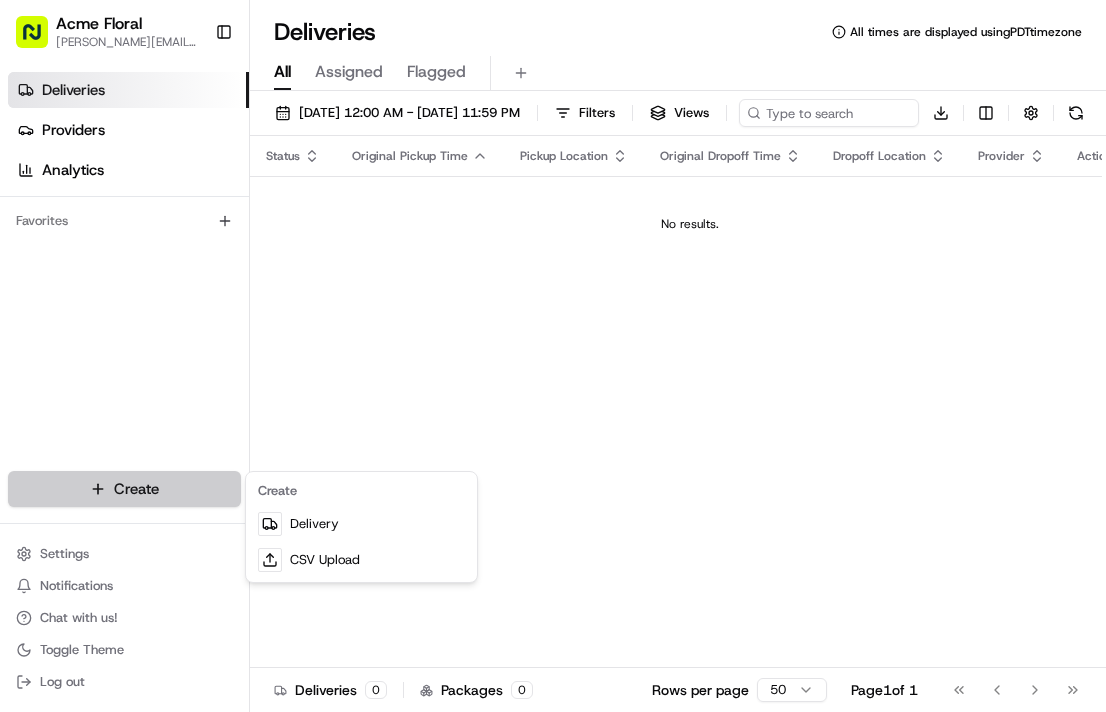 click on "Acme Floral [PERSON_NAME][EMAIL_ADDRESS][DOMAIN_NAME] Toggle Sidebar Deliveries Providers Analytics Favorites Main Menu Members & Organization Organization Users Roles Preferences Customization Tracking Orchestration Automations Dispatch Strategy Locations Pickup Locations Dropoff Locations Billing Billing Refund Requests Integrations Notification Triggers Webhooks API Keys Request Logs Create Settings Notifications Chat with us! Toggle Theme Log out Deliveries All times are displayed using  PDT  timezone All Assigned Flagged [DATE] 12:00 AM - [DATE] 11:59 PM Filters Views Download Status Original Pickup Time Pickup Location Original Dropoff Time Dropoff Location Provider Action No results. Deliveries 0 Packages 0 Rows per page 50 Page  1  of   1 Go to first page Go to previous page Go to next page Go to last page
Create Delivery CSV Upload" at bounding box center (553, 356) 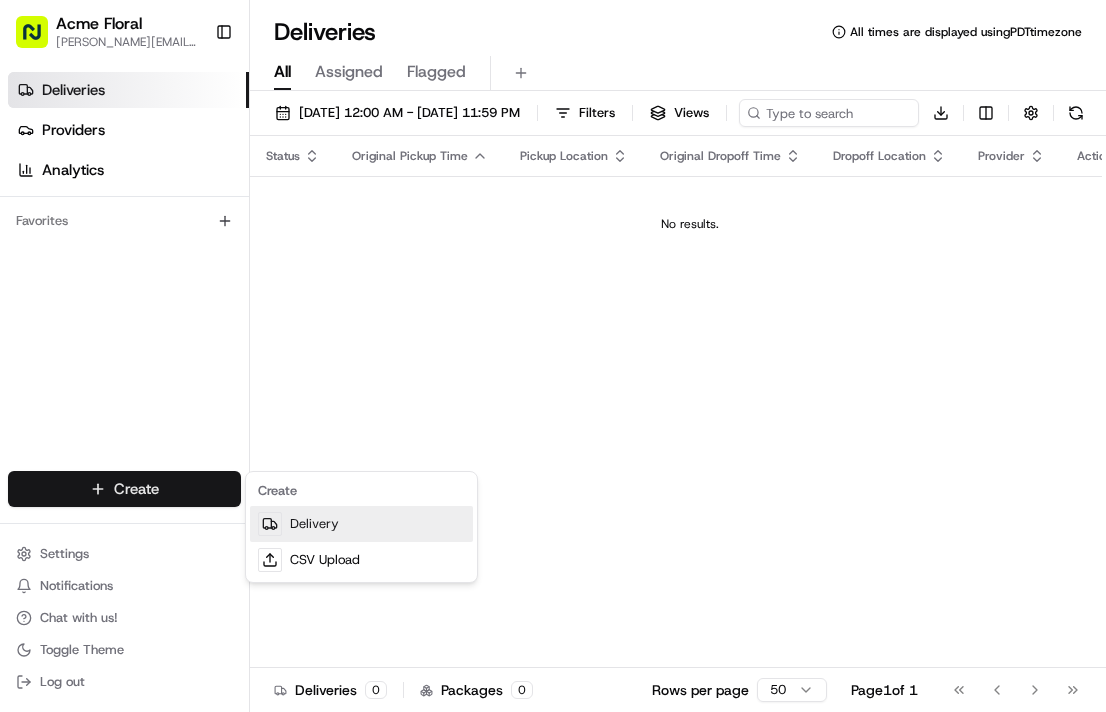 click on "Delivery" at bounding box center (361, 524) 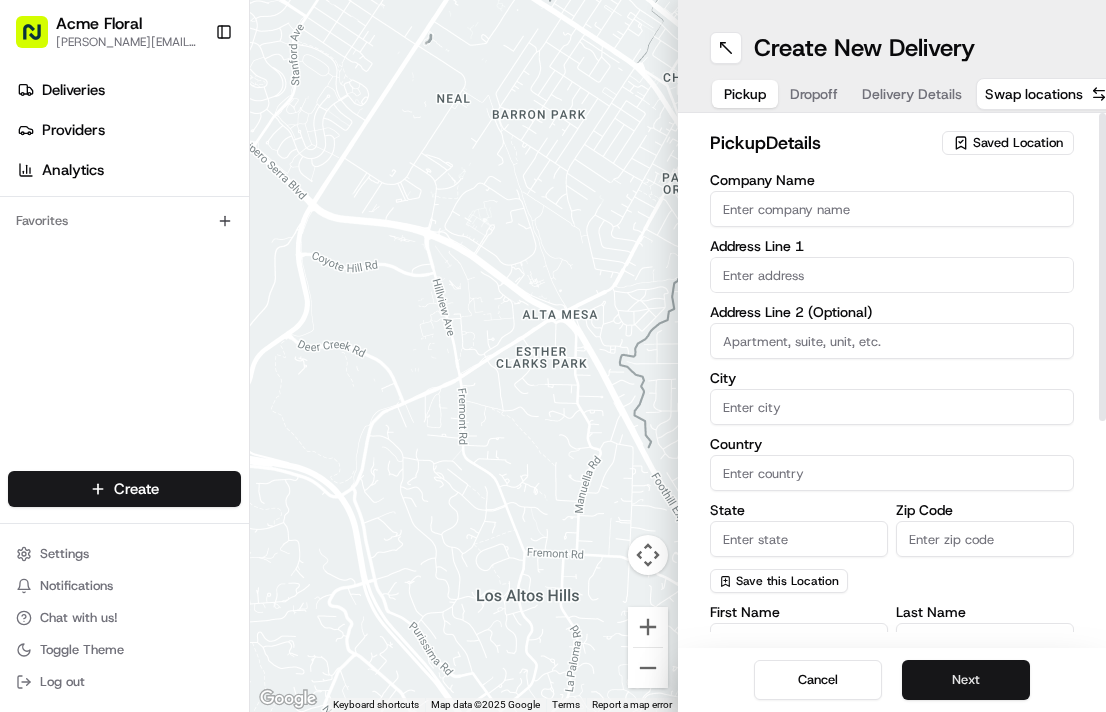click on "Next" at bounding box center (966, 680) 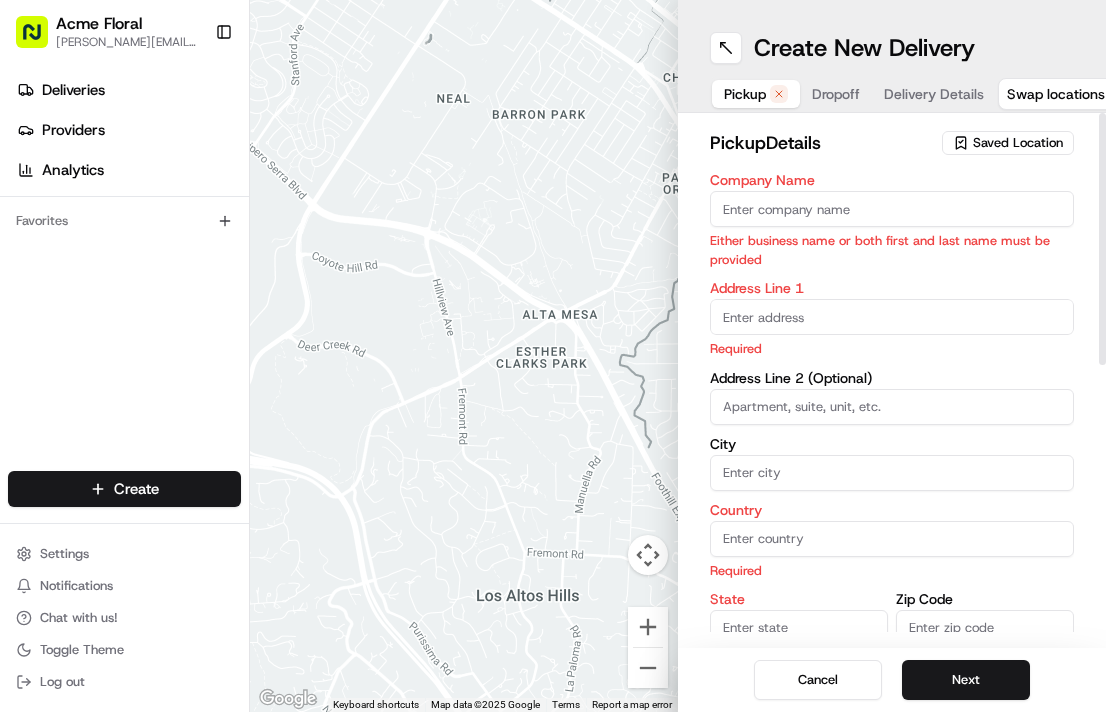 click on "Saved Location" at bounding box center [1018, 143] 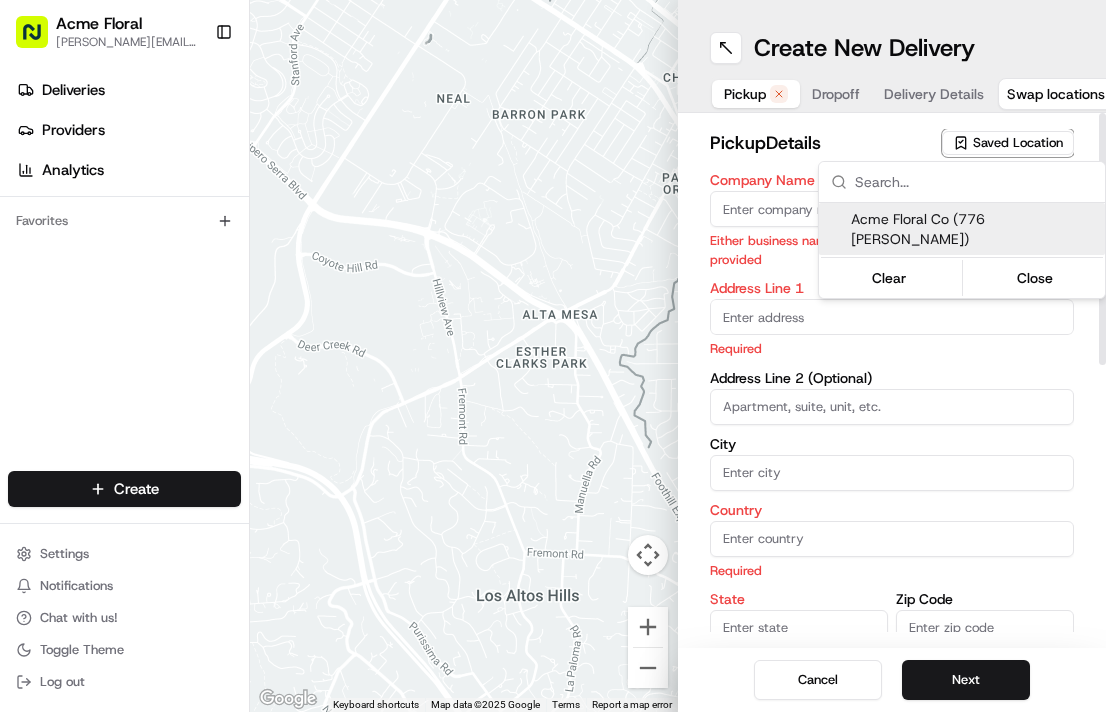 scroll, scrollTop: 0, scrollLeft: 0, axis: both 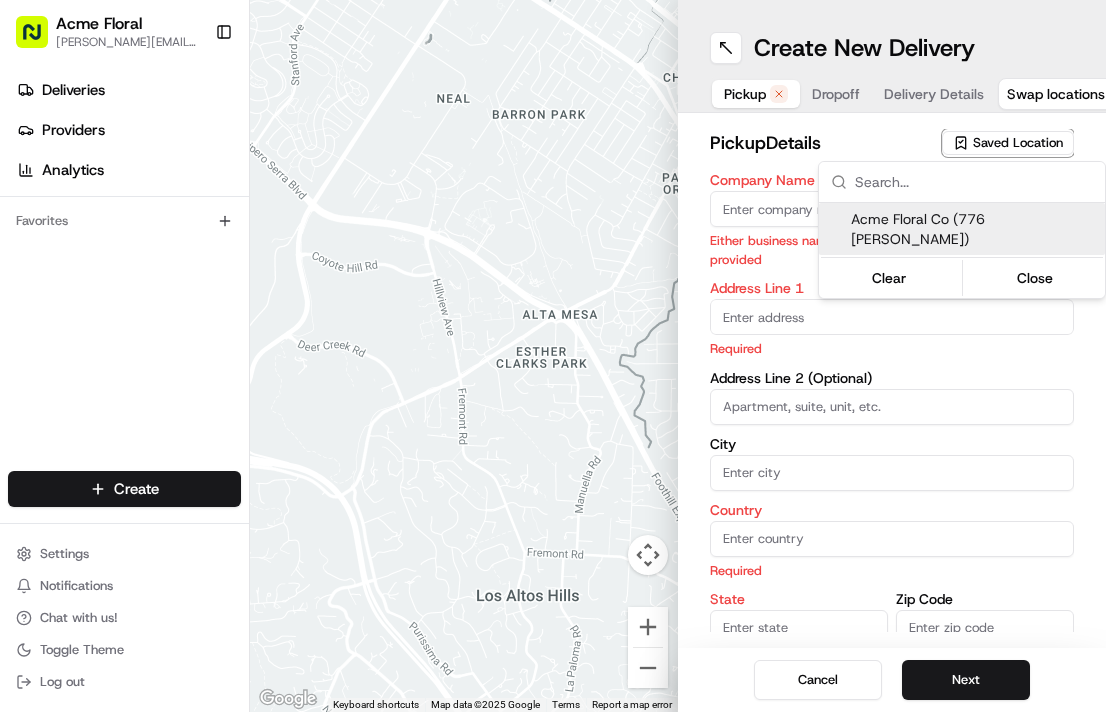 click on "Acme Floral Co (776 [PERSON_NAME])" at bounding box center (974, 229) 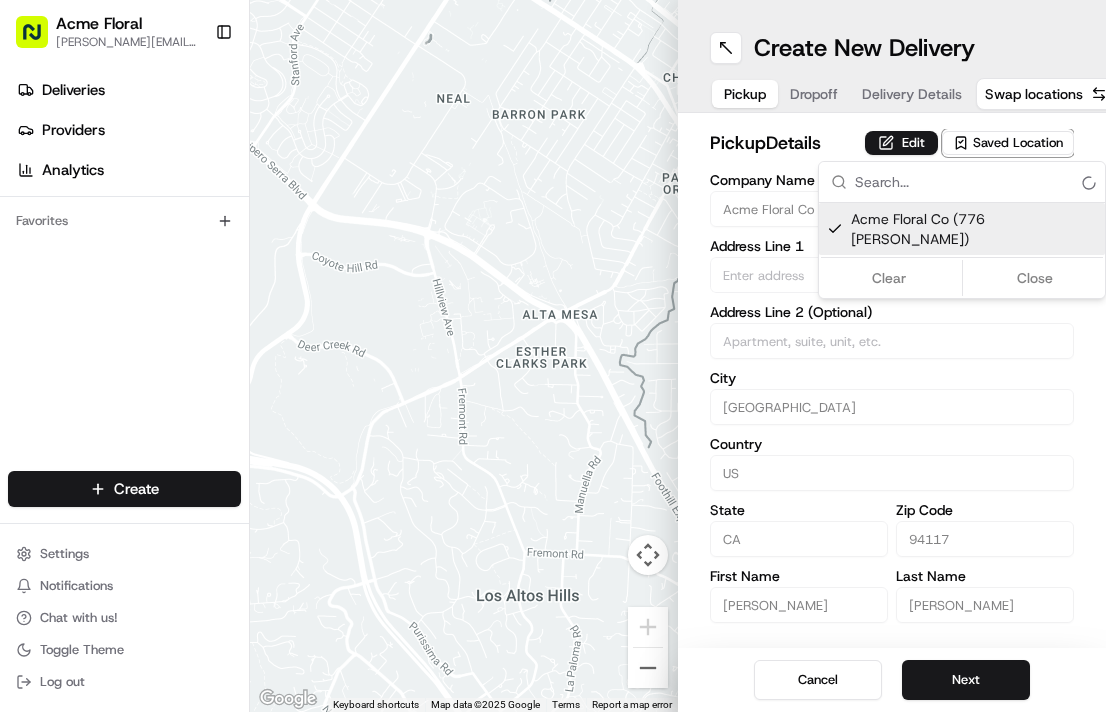 type on "[STREET_ADDRESS][PERSON_NAME]" 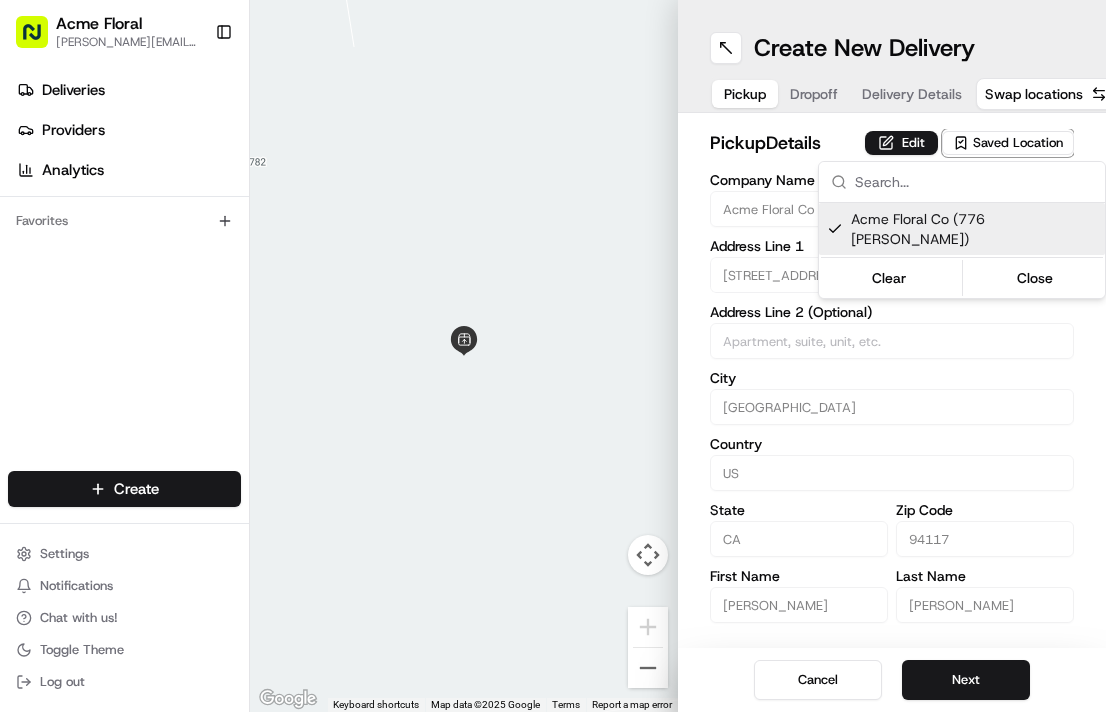 click on "Acme Floral [PERSON_NAME][EMAIL_ADDRESS][DOMAIN_NAME] Toggle Sidebar Deliveries Providers Analytics Favorites Main Menu Members & Organization Organization Users Roles Preferences Customization Tracking Orchestration Automations Dispatch Strategy Locations Pickup Locations Dropoff Locations Billing Billing Refund Requests Integrations Notification Triggers Webhooks API Keys Request Logs Create Settings Notifications Chat with us! Toggle Theme Log out ← Move left → Move right ↑ Move up ↓ Move down + Zoom in - Zoom out Home Jump left by 75% End Jump right by 75% Page Up Jump up by 75% Page Down Jump down by 75% Keyboard shortcuts Map Data Map data ©2025 Google Map data ©2025 Google 2 m  Click to toggle between metric and imperial units Terms Report a map error Create New Delivery Pickup Dropoff Delivery Details Swap locations pickup  Details  Edit Saved Location Company Name Acme Floral Co (776 [PERSON_NAME]) Address Line 1 776 [PERSON_NAME] St Address Line 2 (Optional) [GEOGRAPHIC_DATA] Country [GEOGRAPHIC_DATA] State [US_STATE] Zip Code US" at bounding box center [553, 356] 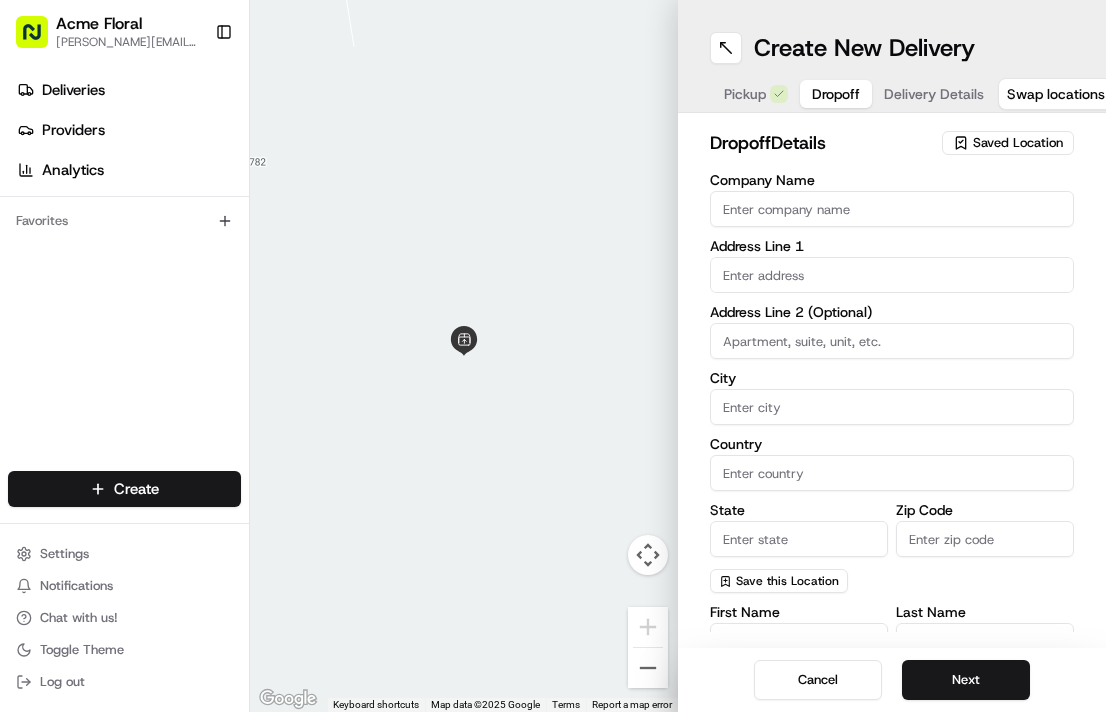 click on "Dropoff" at bounding box center (836, 94) 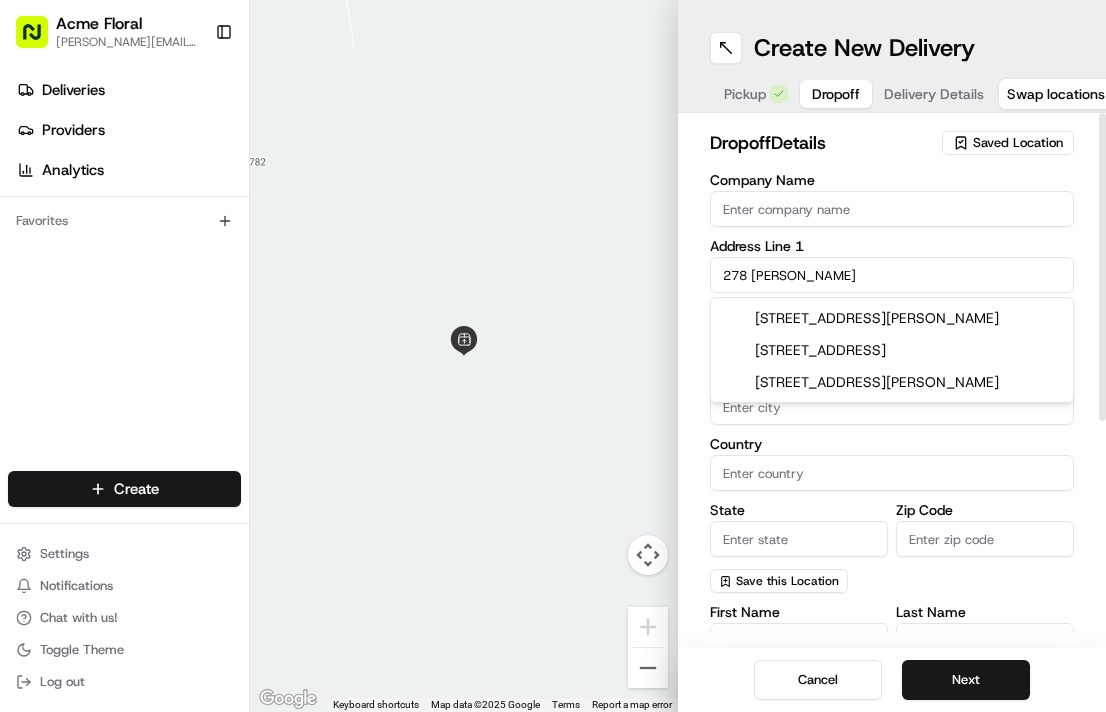 click on "278 [PERSON_NAME]" at bounding box center [892, 275] 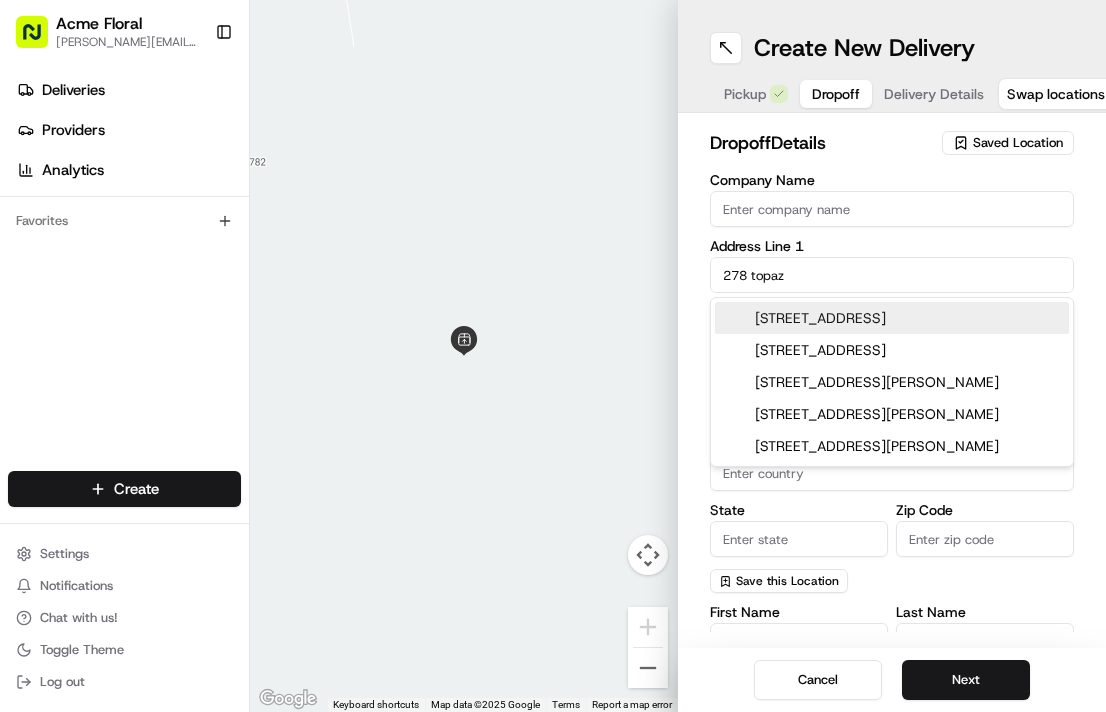 click on "[STREET_ADDRESS]" at bounding box center [892, 318] 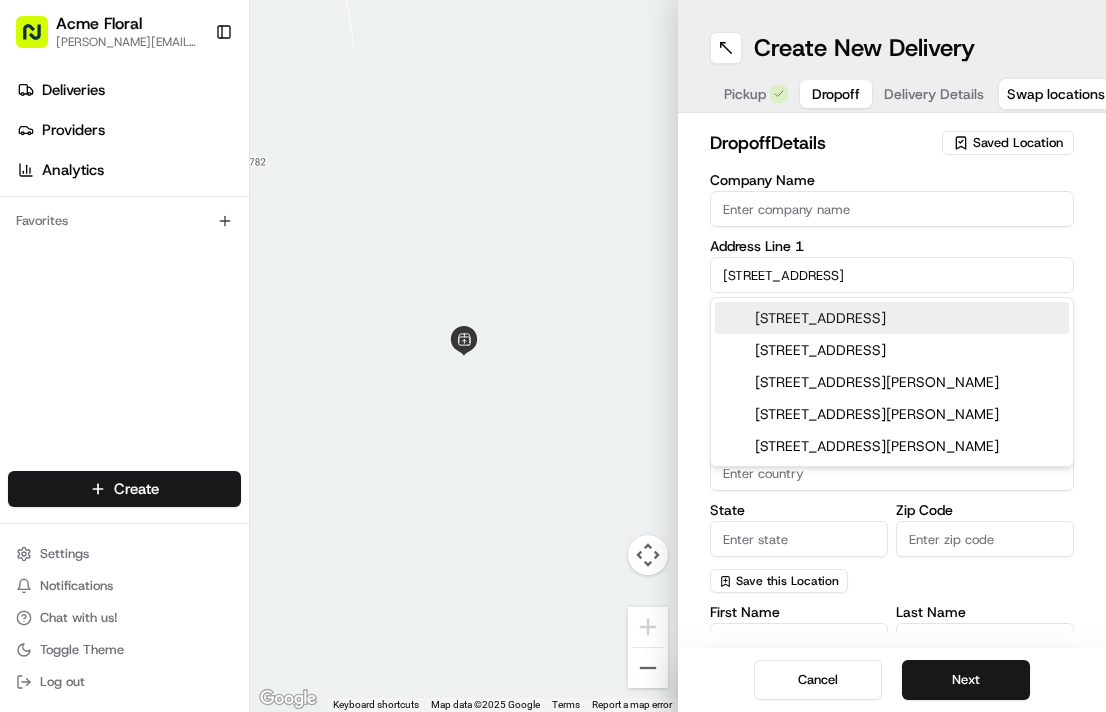 type on "[STREET_ADDRESS]" 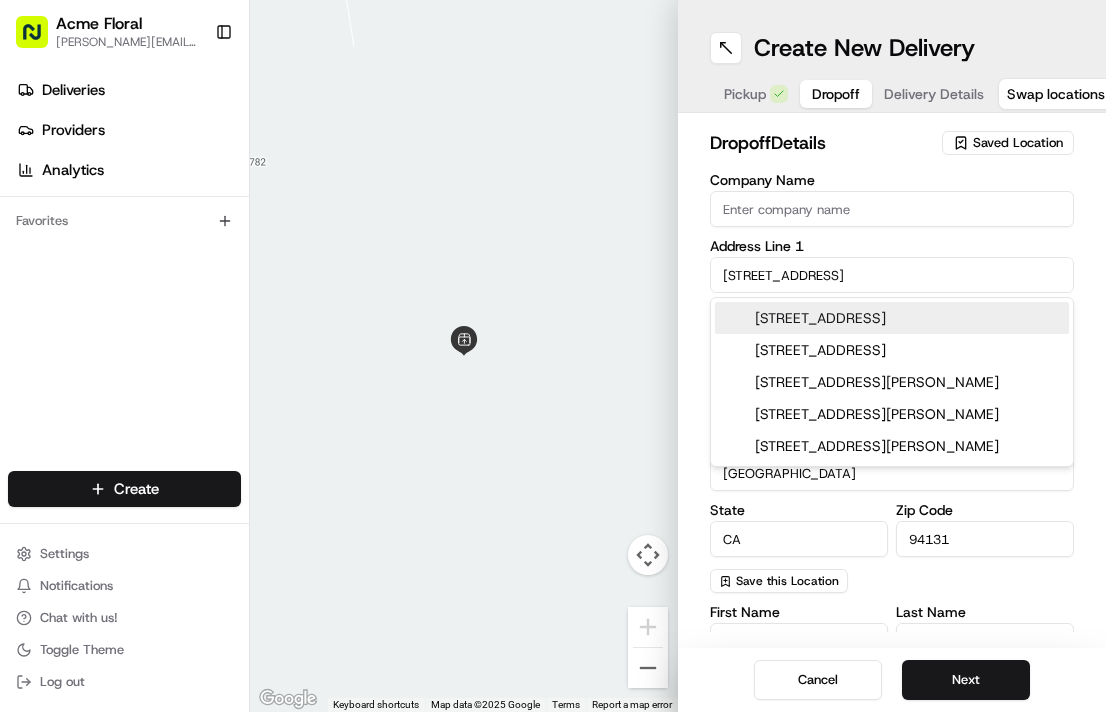type on "[STREET_ADDRESS]" 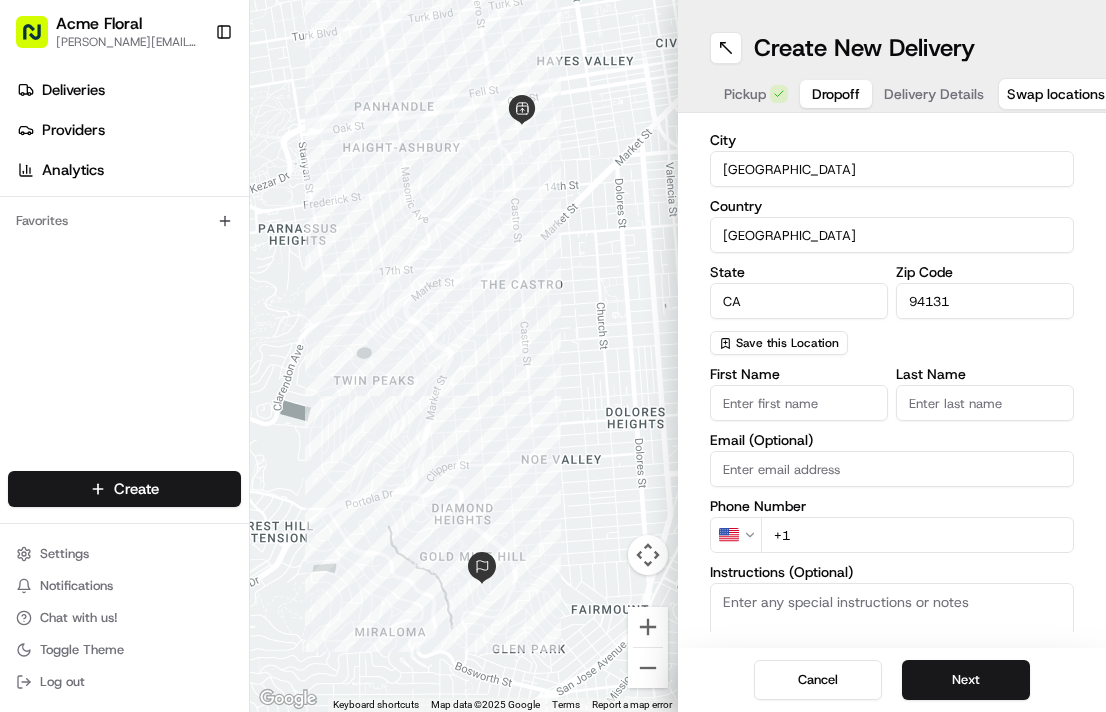 scroll, scrollTop: 275, scrollLeft: 0, axis: vertical 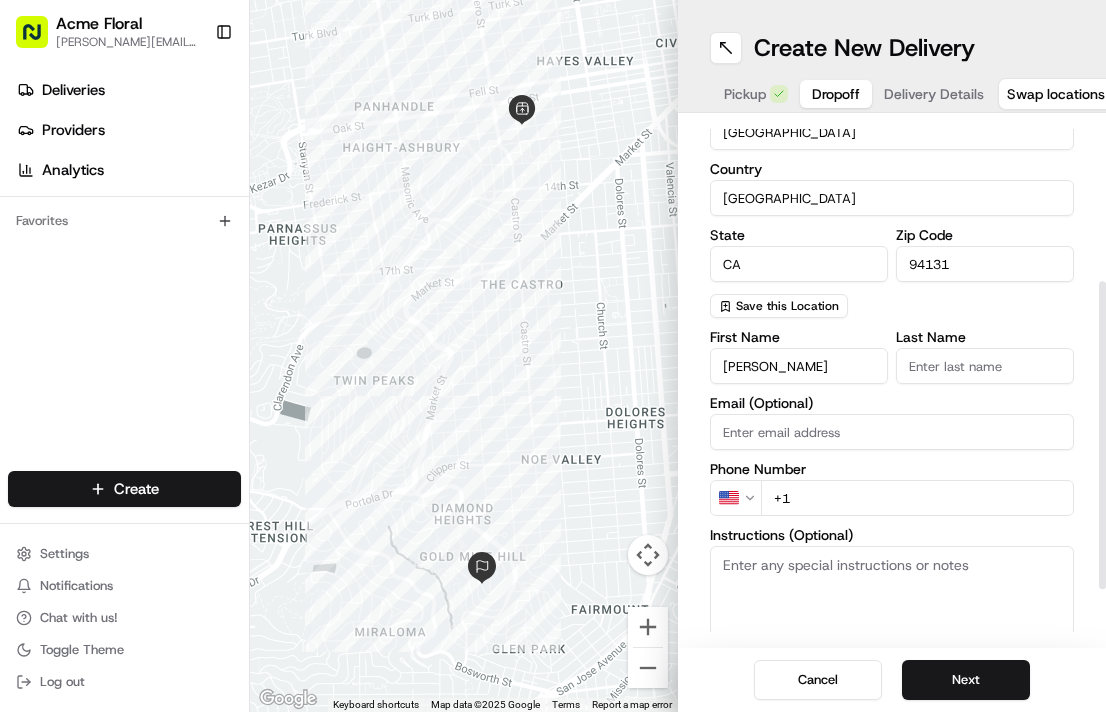 type on "[PERSON_NAME]" 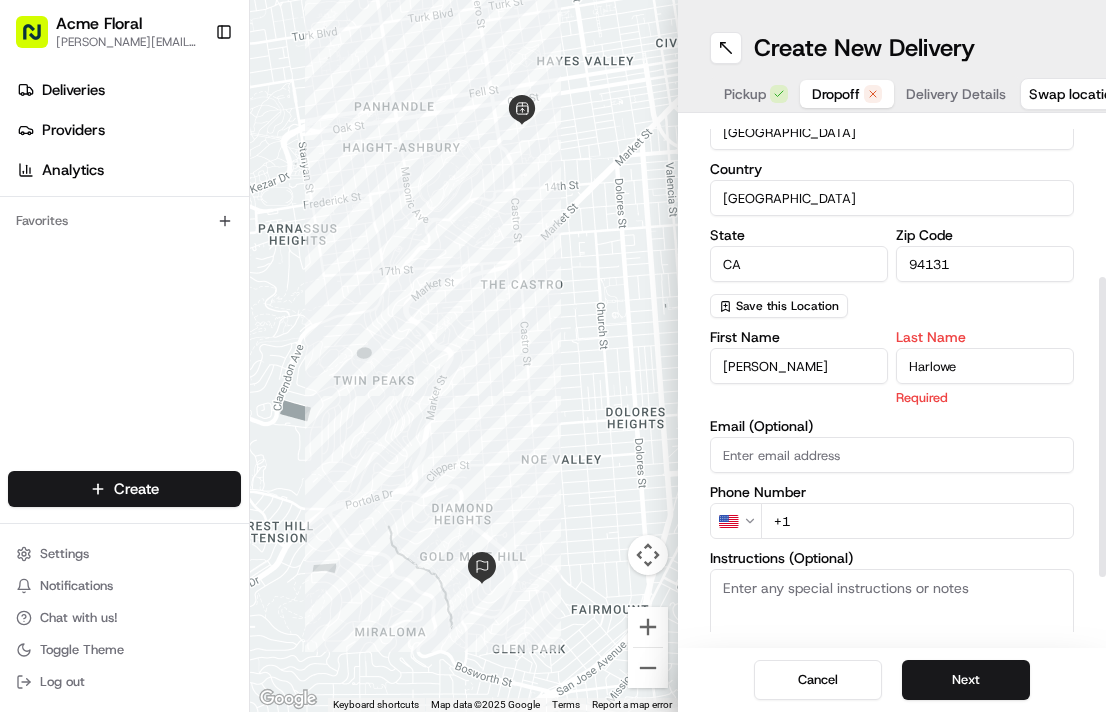 type on "Harlowe" 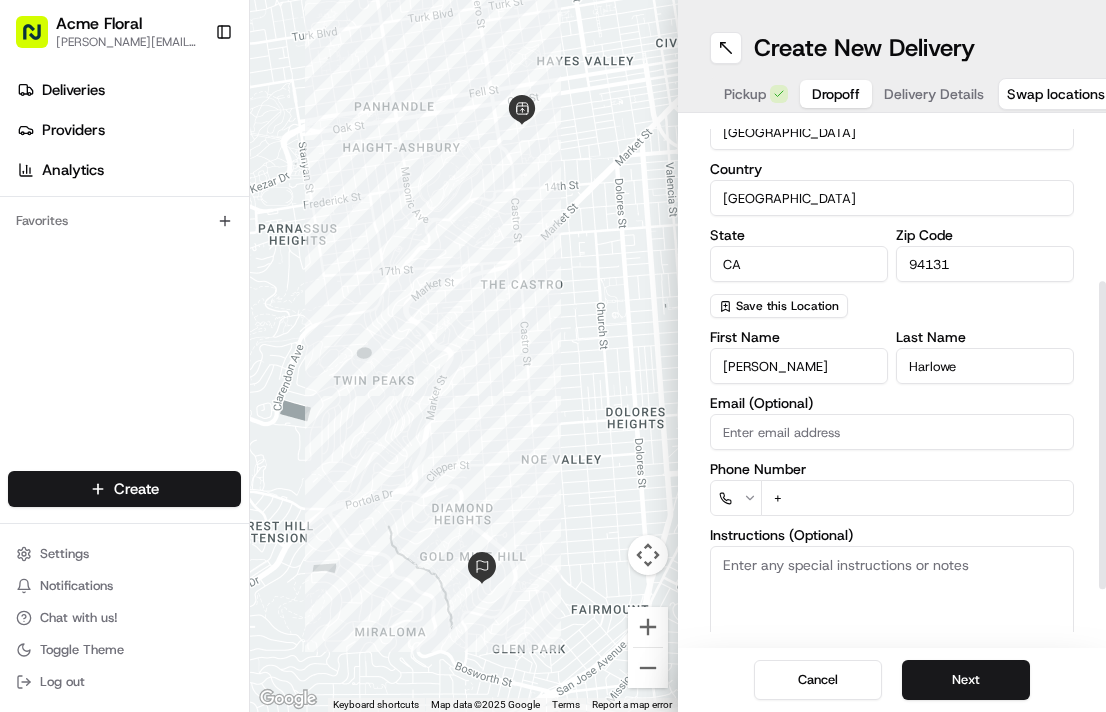 paste on "41 58 063 84 2" 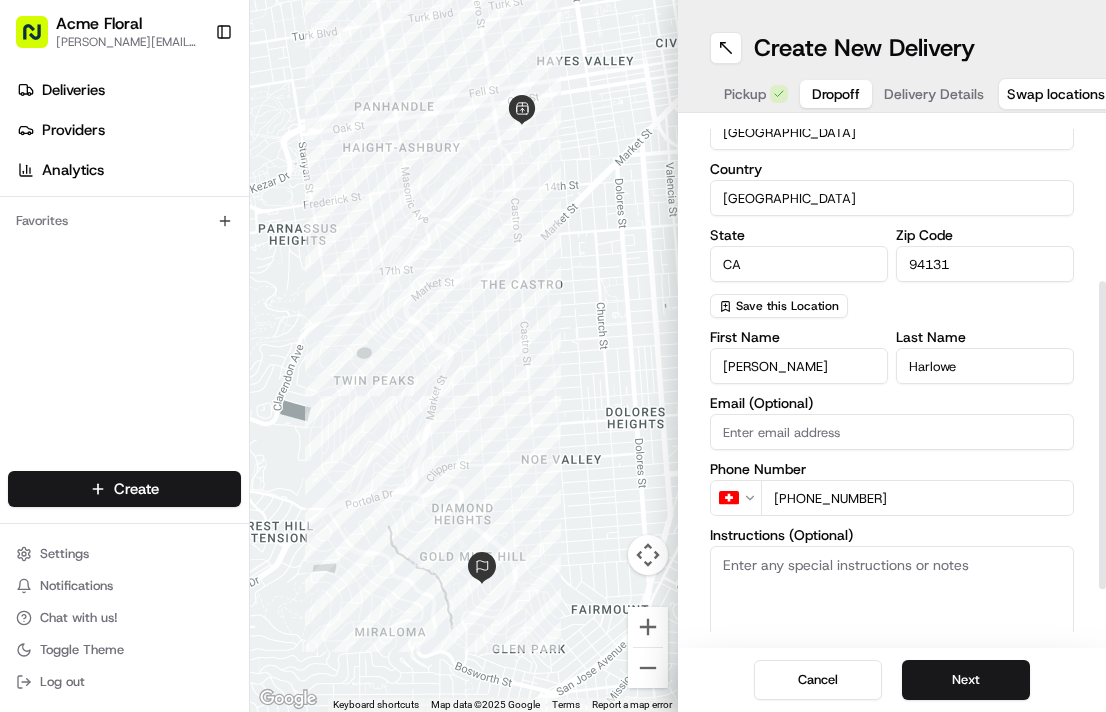 click on "Instructions (Optional)" at bounding box center [892, 621] 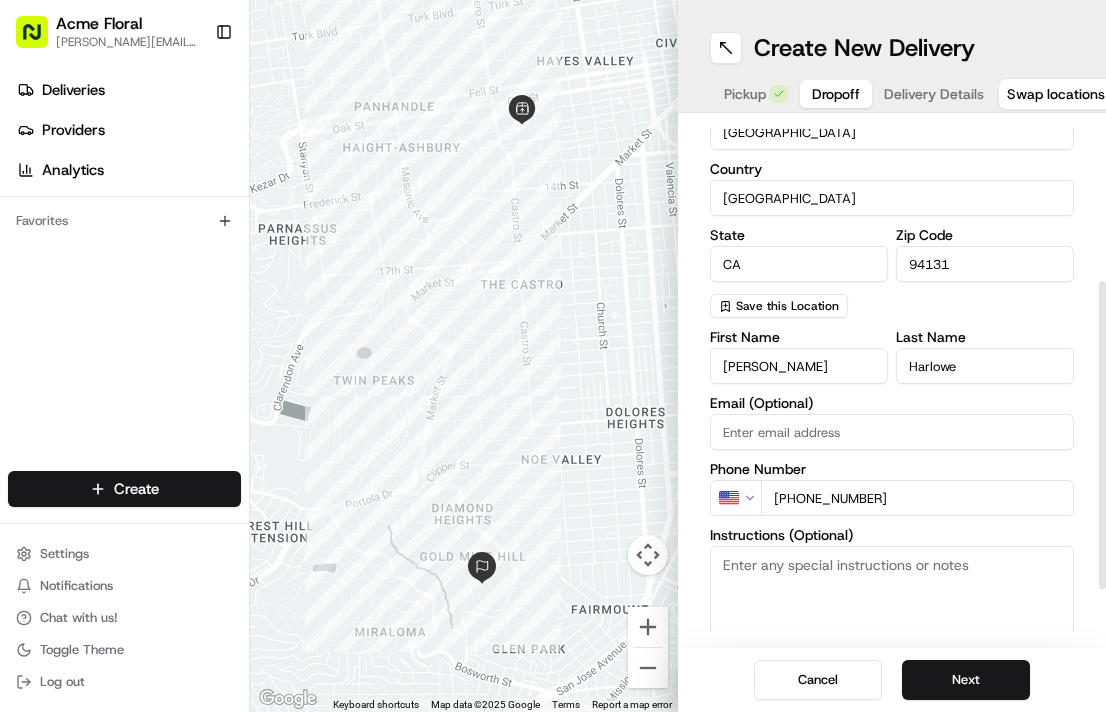 type on "[PHONE_NUMBER]" 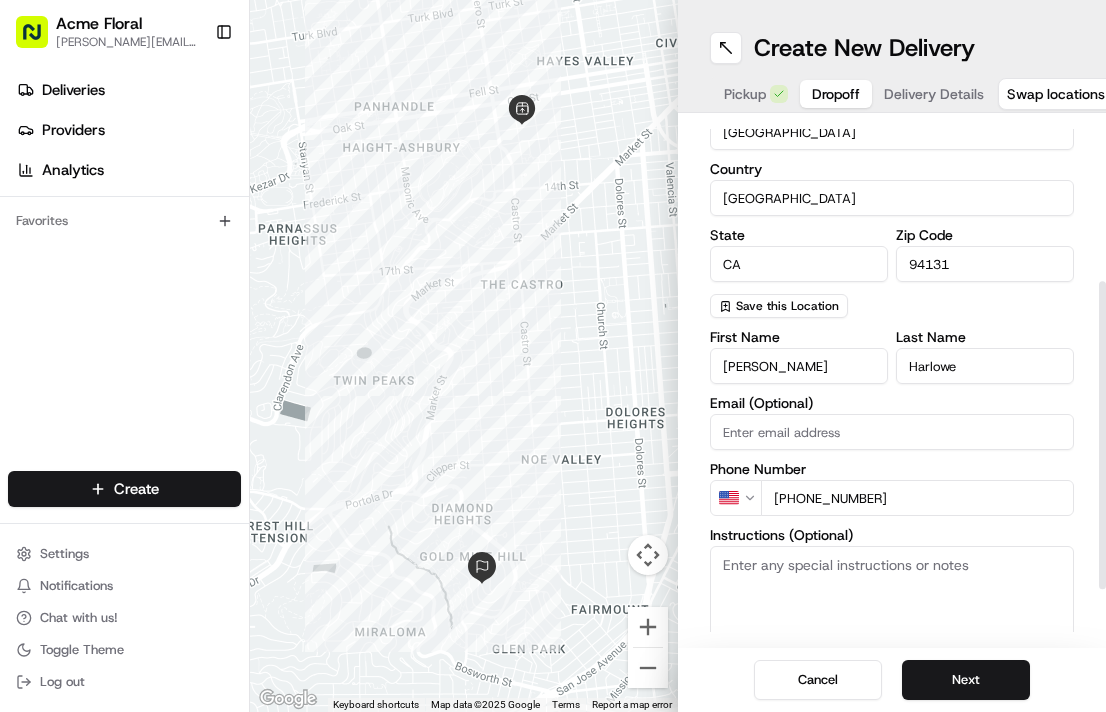 paste on "Deliver to front door. Can leave if no one at home." 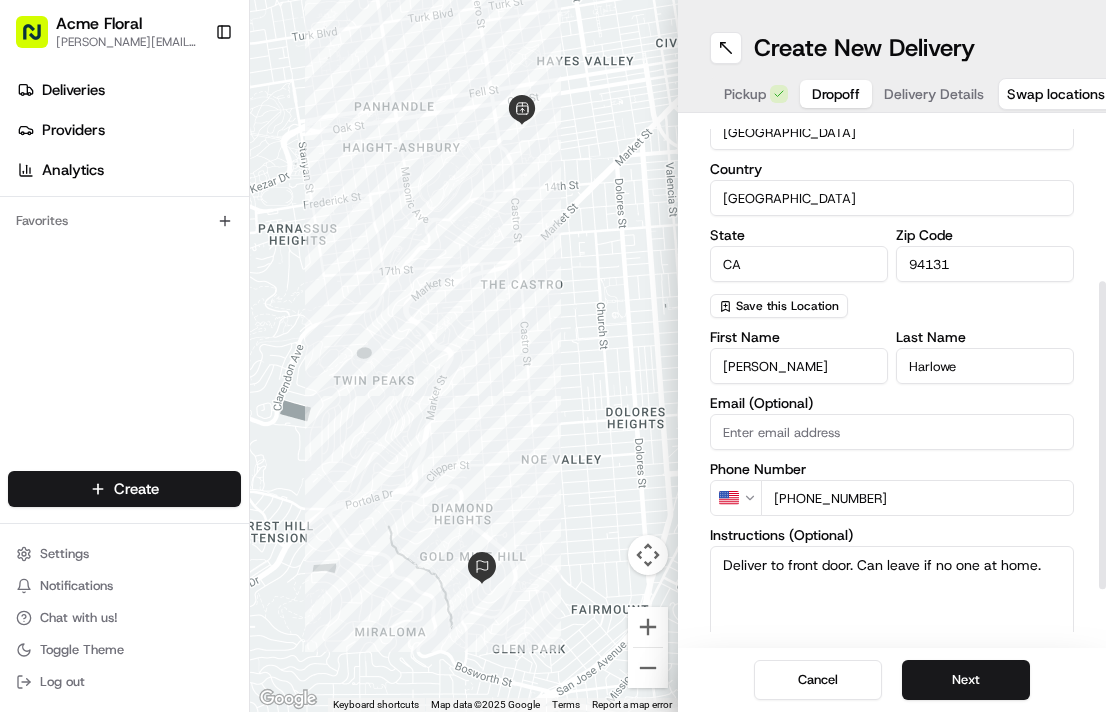 click on "Deliver to front door. Can leave if no one at home." at bounding box center [892, 621] 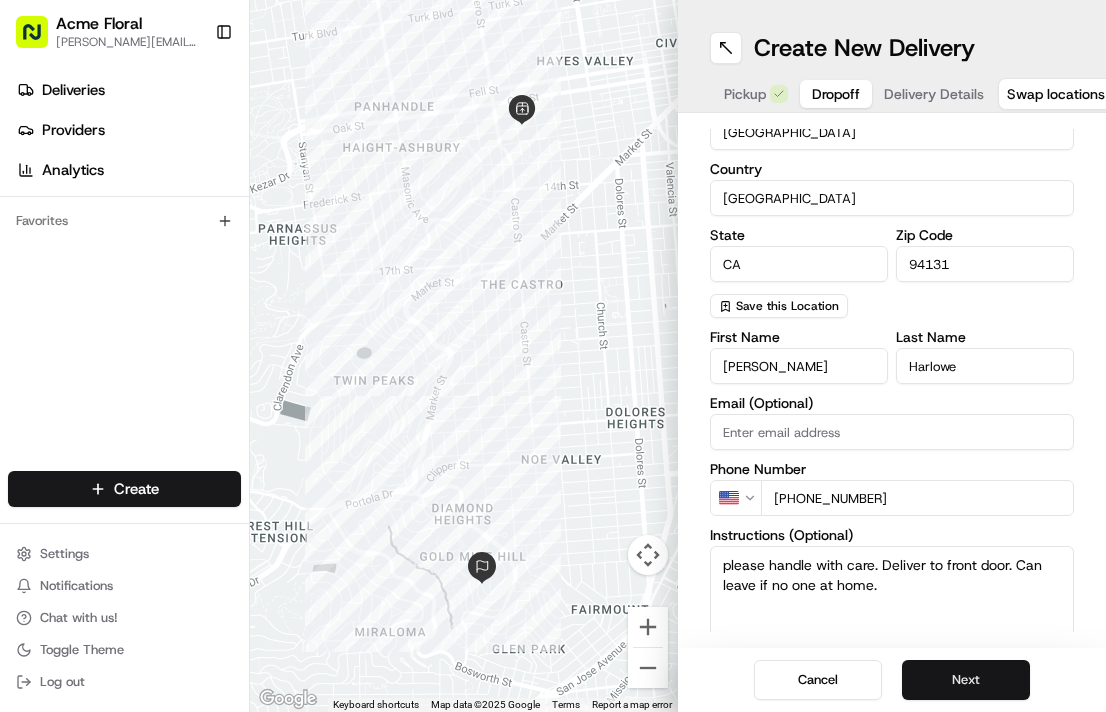 type on "please handle with care. Deliver to front door. Can leave if no one at home." 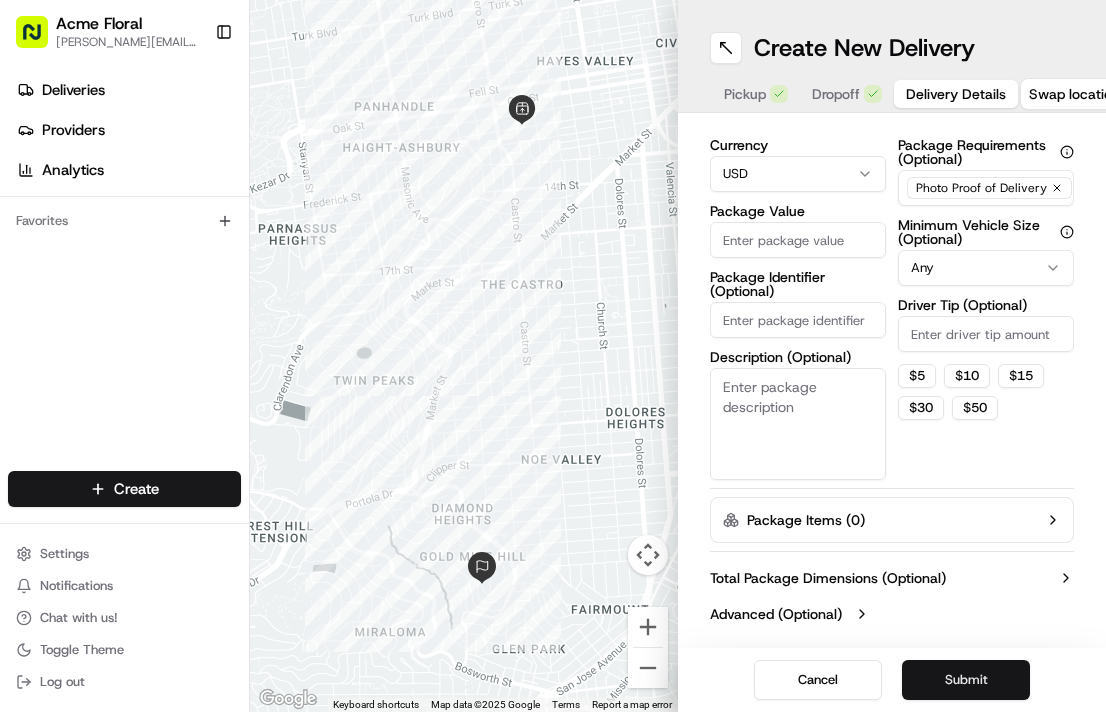 scroll, scrollTop: 141, scrollLeft: 0, axis: vertical 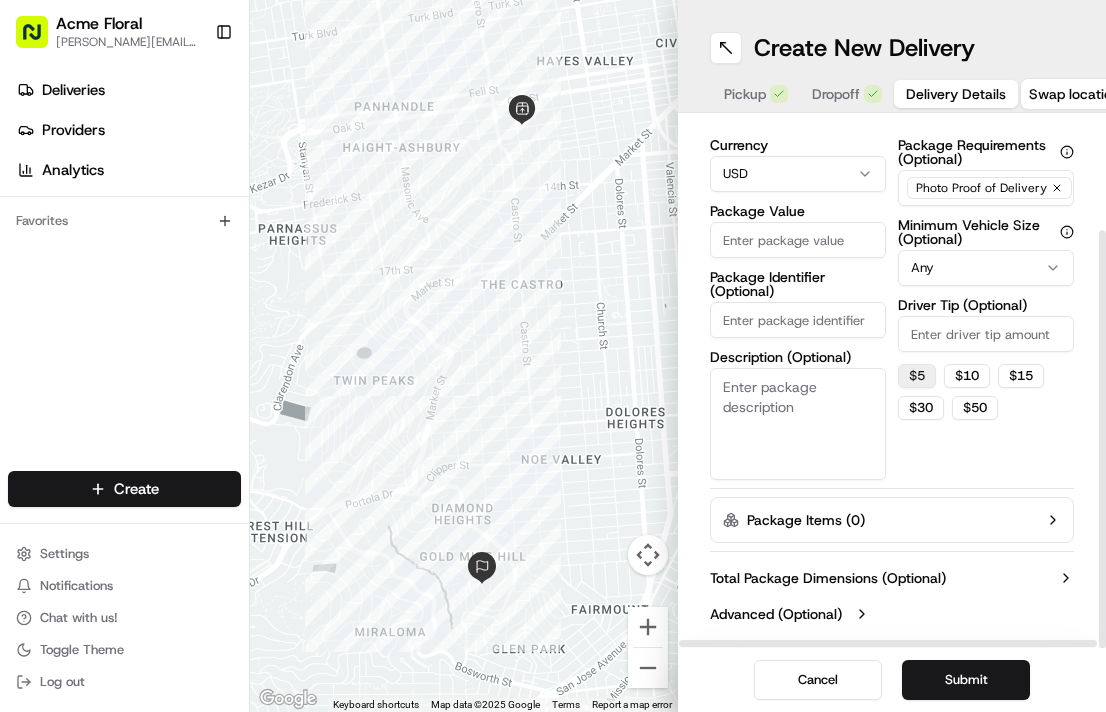 click on "$ 5" at bounding box center (917, 376) 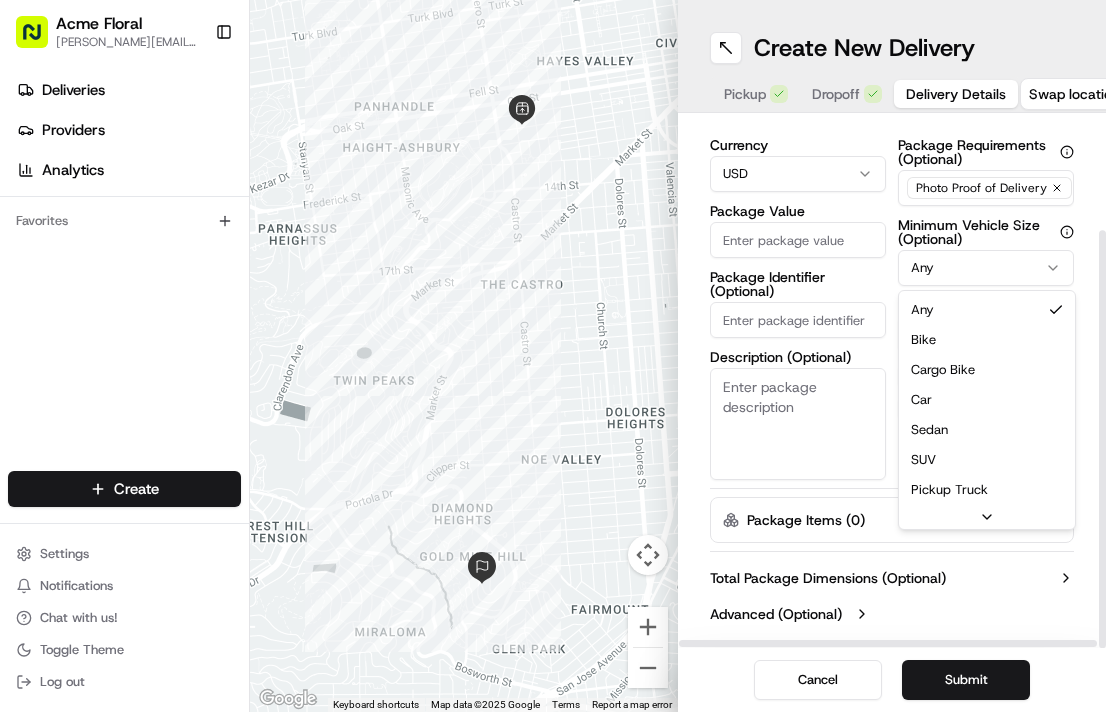 click on "Acme Floral [PERSON_NAME][EMAIL_ADDRESS][DOMAIN_NAME] Toggle Sidebar Deliveries Providers Analytics Favorites Main Menu Members & Organization Organization Users Roles Preferences Customization Tracking Orchestration Automations Dispatch Strategy Locations Pickup Locations Dropoff Locations Billing Billing Refund Requests Integrations Notification Triggers Webhooks API Keys Request Logs Create Settings Notifications Chat with us! Toggle Theme Log out ← Move left → Move right ↑ Move up ↓ Move down + Zoom in - Zoom out Home Jump left by 75% End Jump right by 75% Page Up Jump up by 75% Page Down Jump down by 75% Keyboard shortcuts Map Data Map data ©2025 Google Map data ©2025 Google 500 m  Click to toggle between metric and imperial units Terms Report a map error Create New Delivery Pickup Dropoff Delivery Details Swap locations Delivery Details now scheduled Items Count (Optional) Currency USD Package Value Package Identifier (Optional) Description (Optional) Dispatch Strategy Select Strategy Any Any Bike" at bounding box center [553, 356] 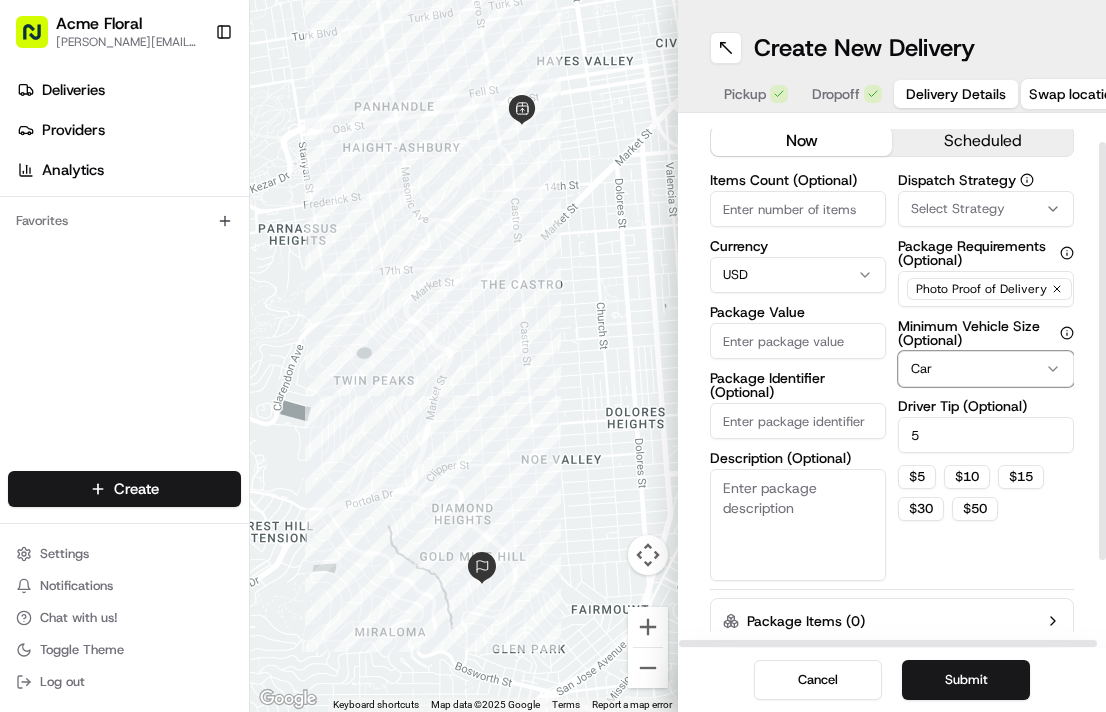 scroll, scrollTop: 35, scrollLeft: 0, axis: vertical 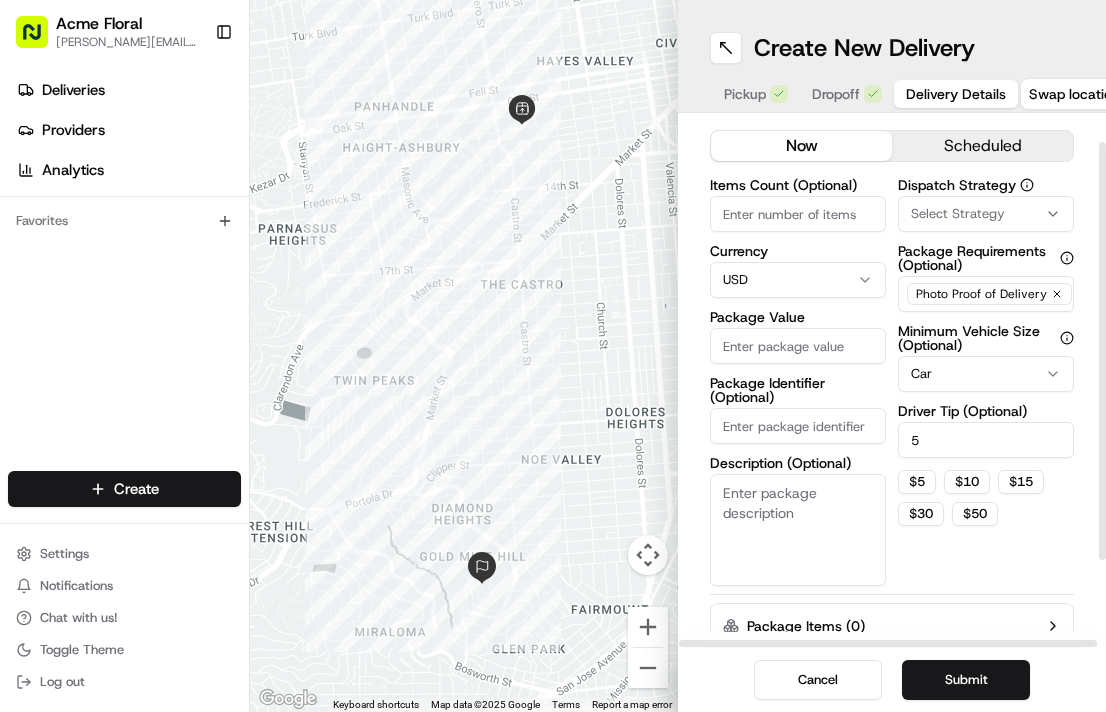 click on "Select Strategy" at bounding box center [986, 214] 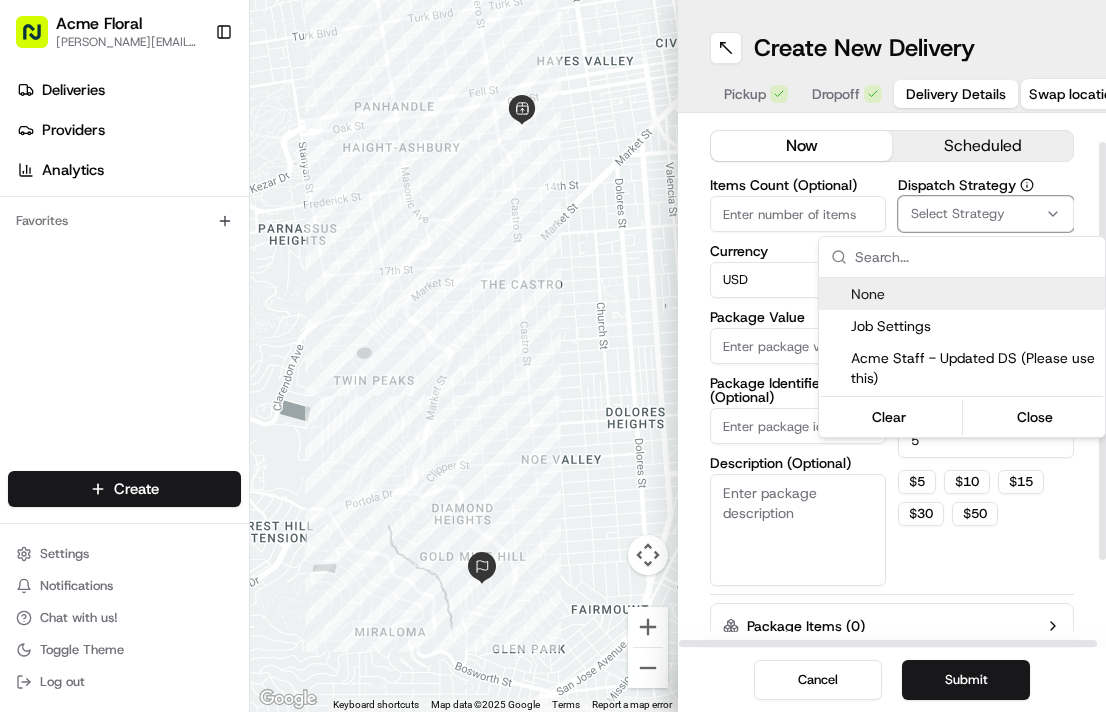 click on "None" at bounding box center (974, 294) 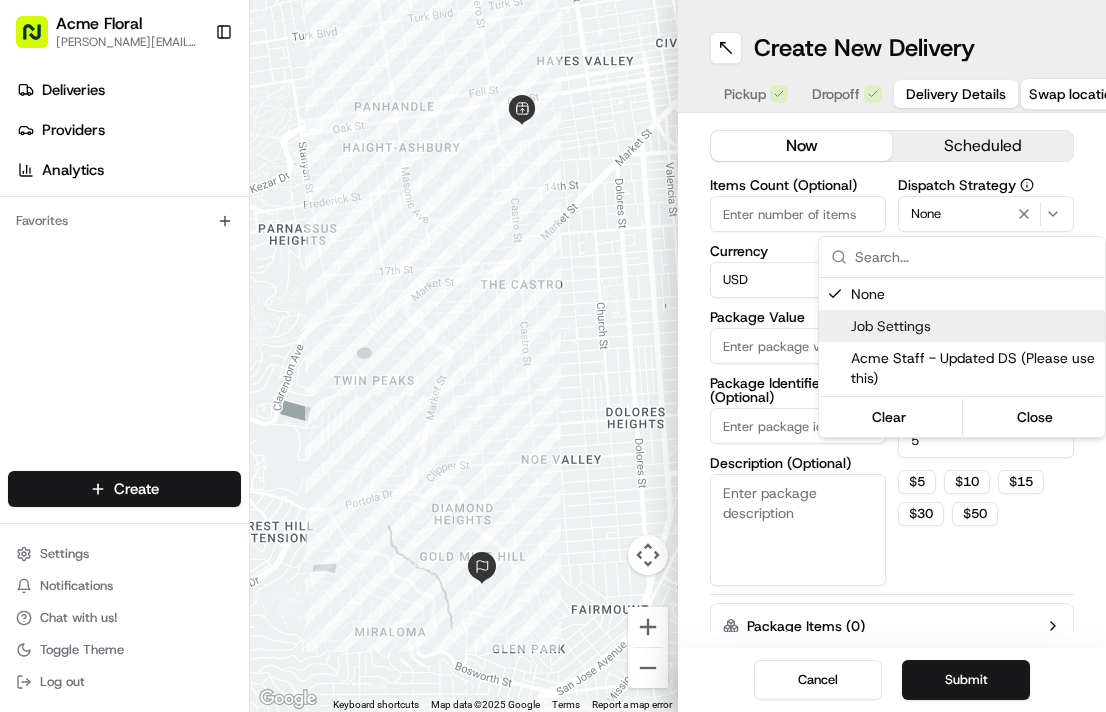 click on "Acme Floral [PERSON_NAME][EMAIL_ADDRESS][DOMAIN_NAME] Toggle Sidebar Deliveries Providers Analytics Favorites Main Menu Members & Organization Organization Users Roles Preferences Customization Tracking Orchestration Automations Dispatch Strategy Locations Pickup Locations Dropoff Locations Billing Billing Refund Requests Integrations Notification Triggers Webhooks API Keys Request Logs Create Settings Notifications Chat with us! Toggle Theme Log out ← Move left → Move right ↑ Move up ↓ Move down + Zoom in - Zoom out Home Jump left by 75% End Jump right by 75% Page Up Jump up by 75% Page Down Jump down by 75% Keyboard shortcuts Map Data Map data ©2025 Google Map data ©2025 Google 500 m  Click to toggle between metric and imperial units Terms Report a map error Create New Delivery Pickup Dropoff Delivery Details Swap locations Delivery Details now scheduled Items Count (Optional) Currency USD Package Value Package Identifier (Optional) Description (Optional) Dispatch Strategy None Photo Proof of Delivery" at bounding box center [553, 356] 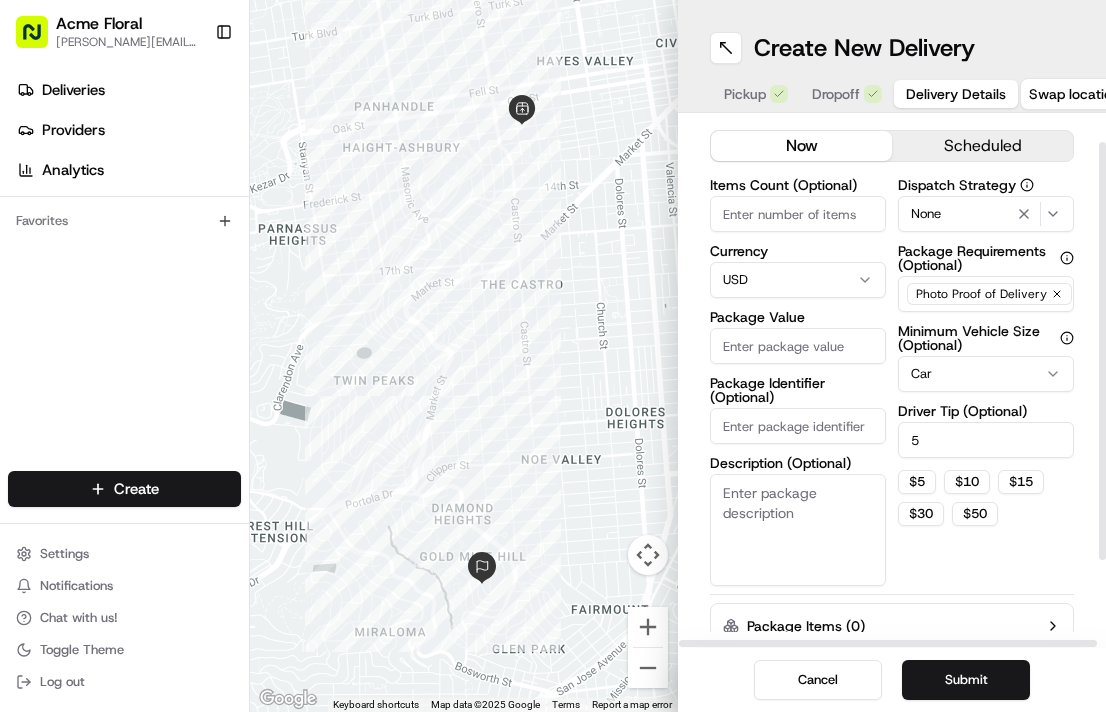 click on "Package Value" at bounding box center (798, 346) 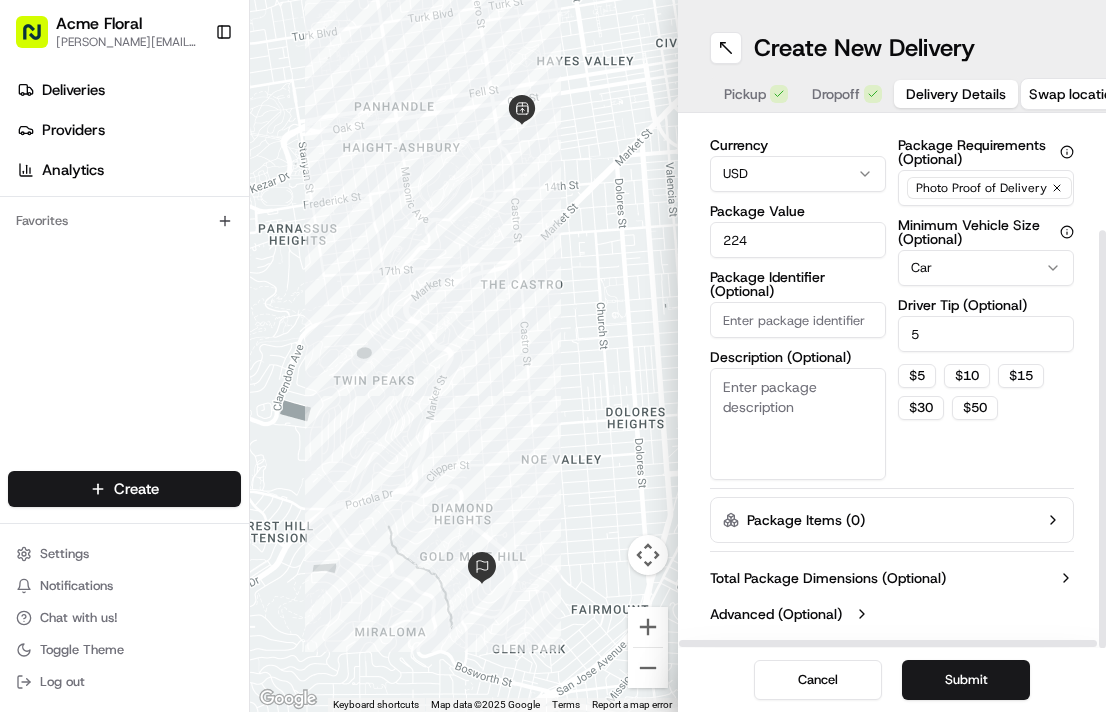 scroll, scrollTop: 141, scrollLeft: 0, axis: vertical 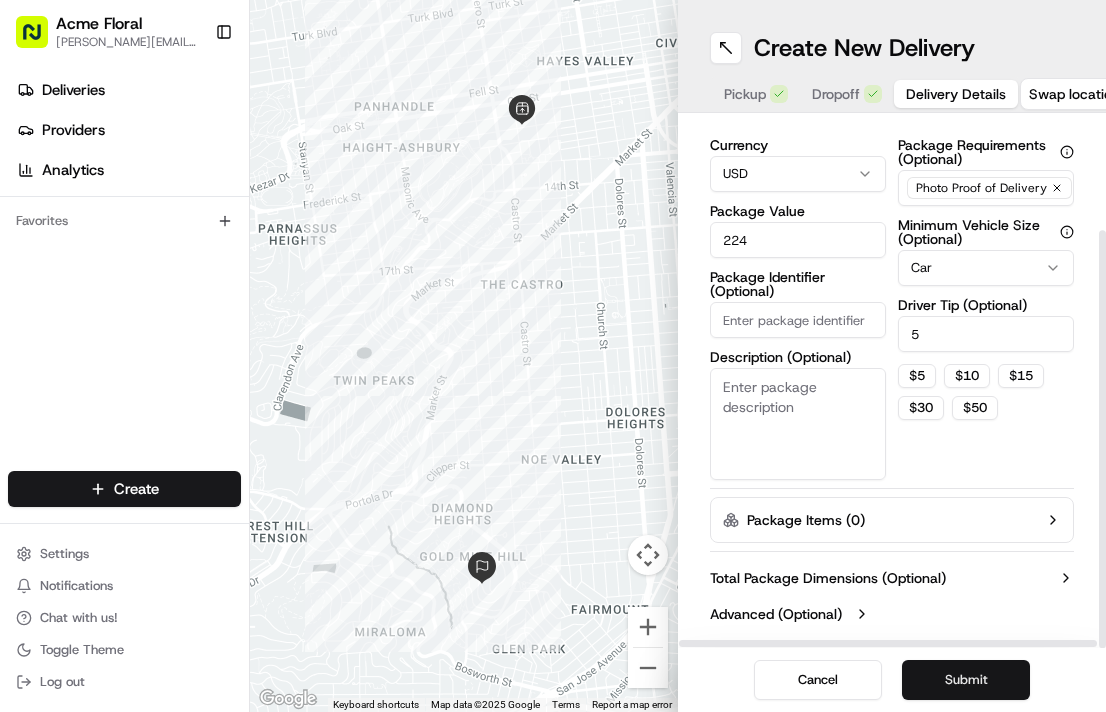 type on "224" 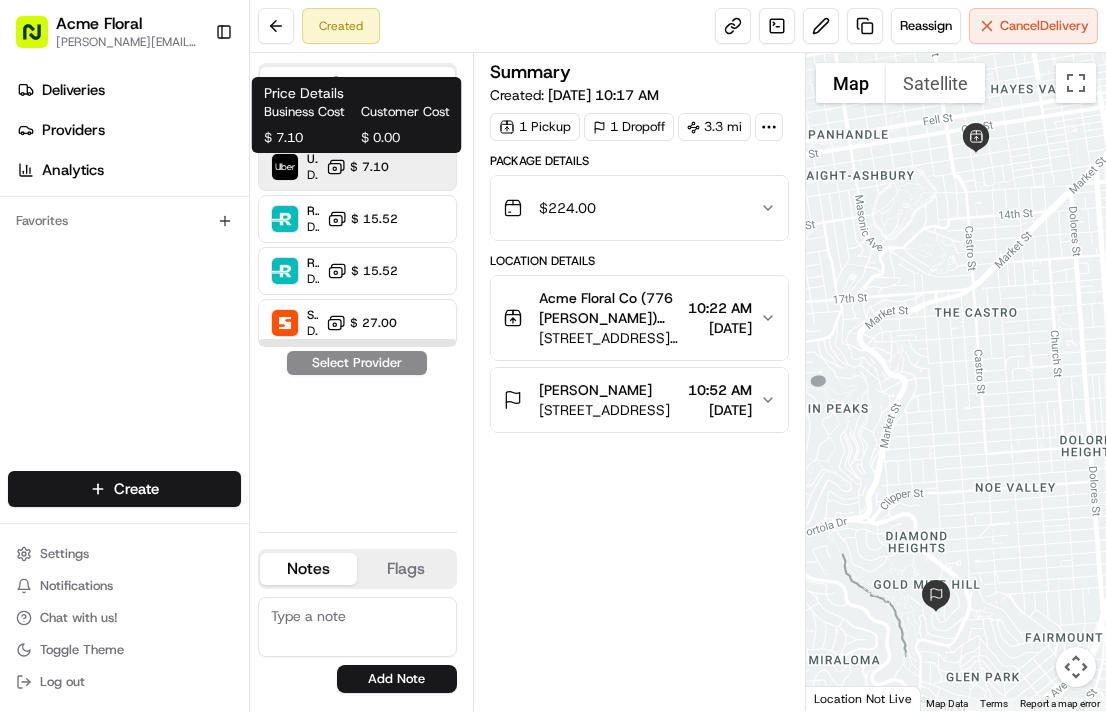 click on "$   7.10" at bounding box center (369, 167) 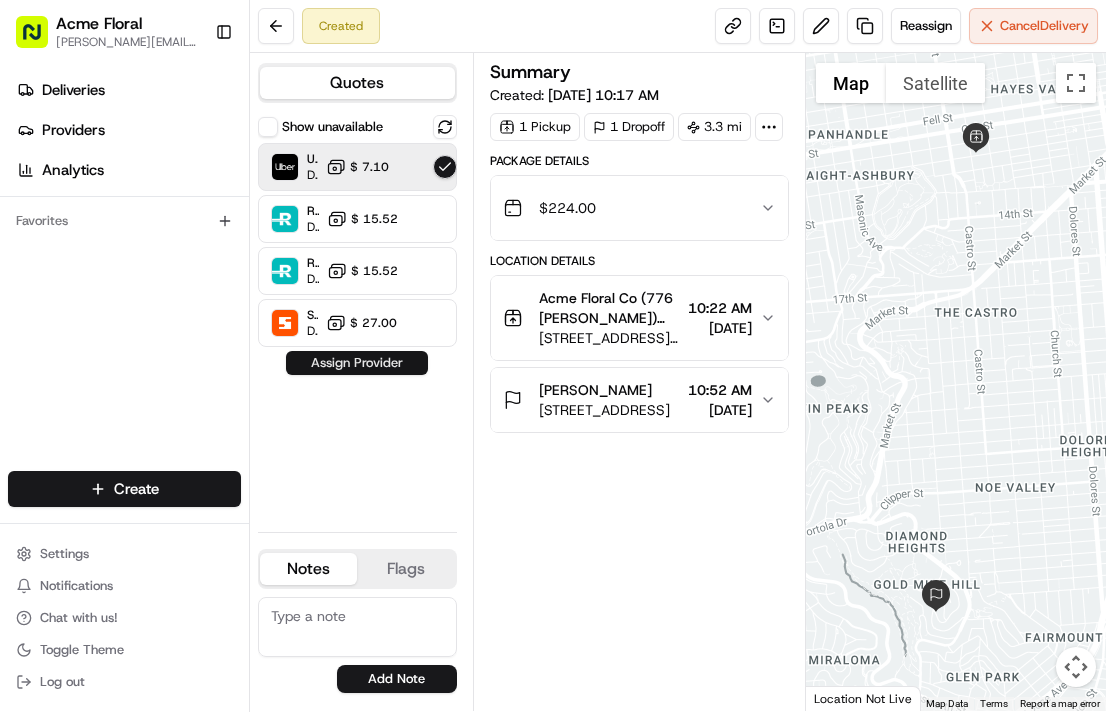 click on "Assign Provider" at bounding box center [357, 363] 